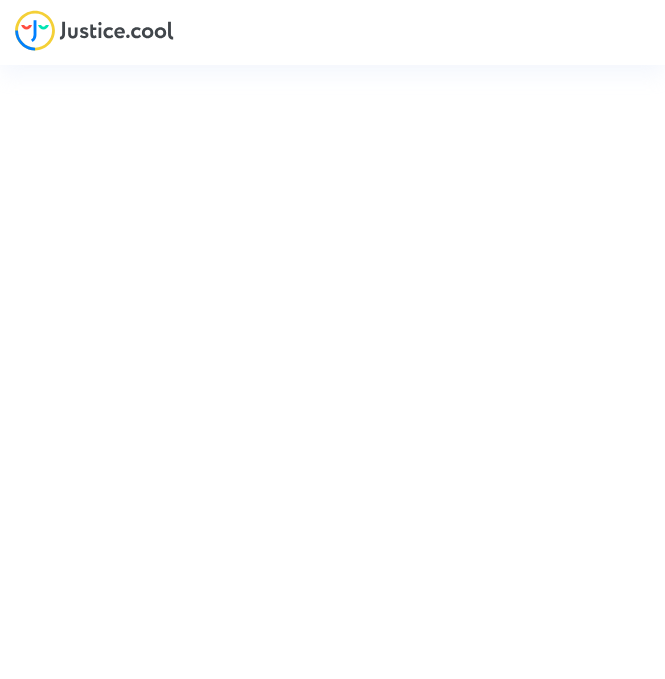 scroll, scrollTop: 0, scrollLeft: 0, axis: both 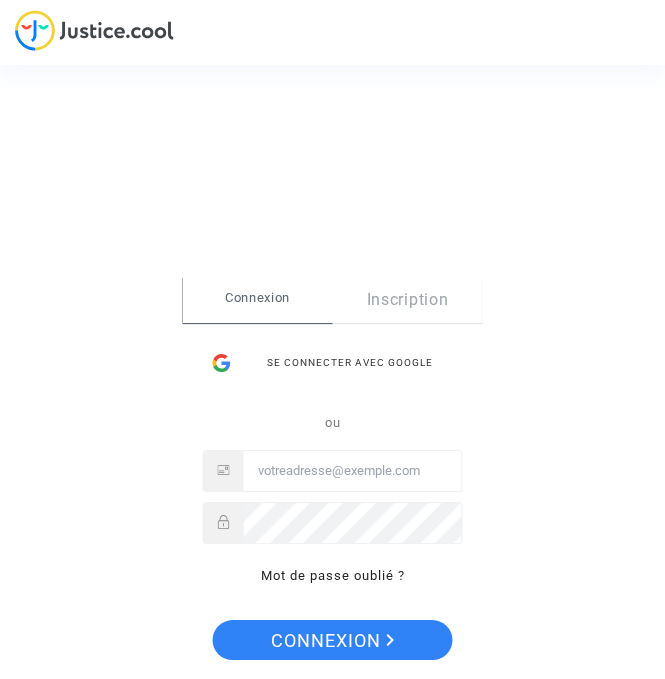 click on "Connexion" at bounding box center [258, 298] 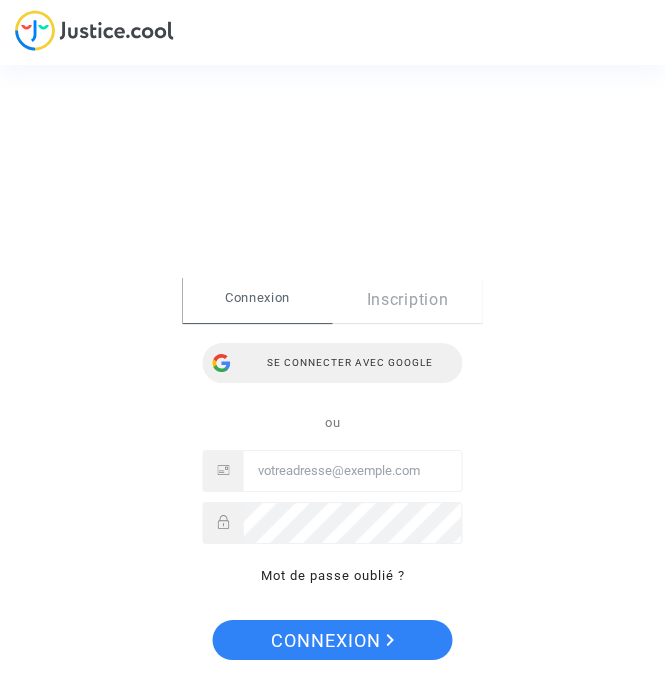 click on "Se connecter avec Google" at bounding box center (333, 363) 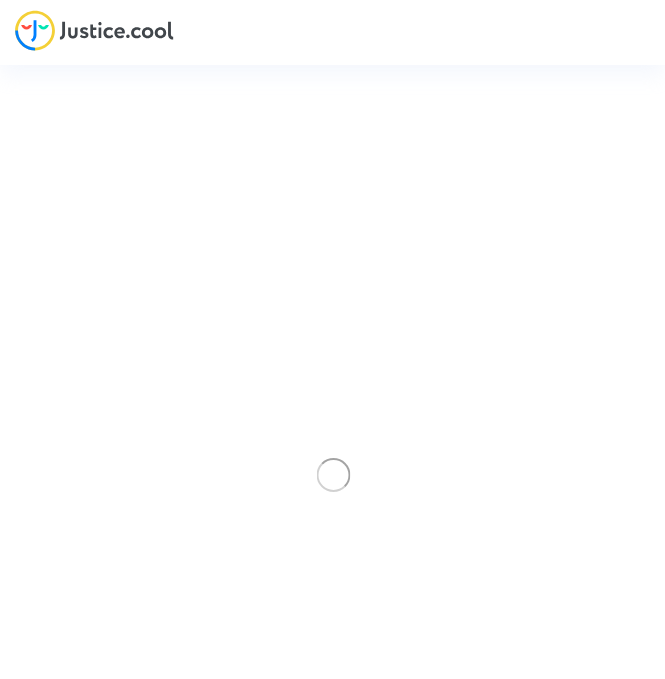 scroll, scrollTop: 0, scrollLeft: 0, axis: both 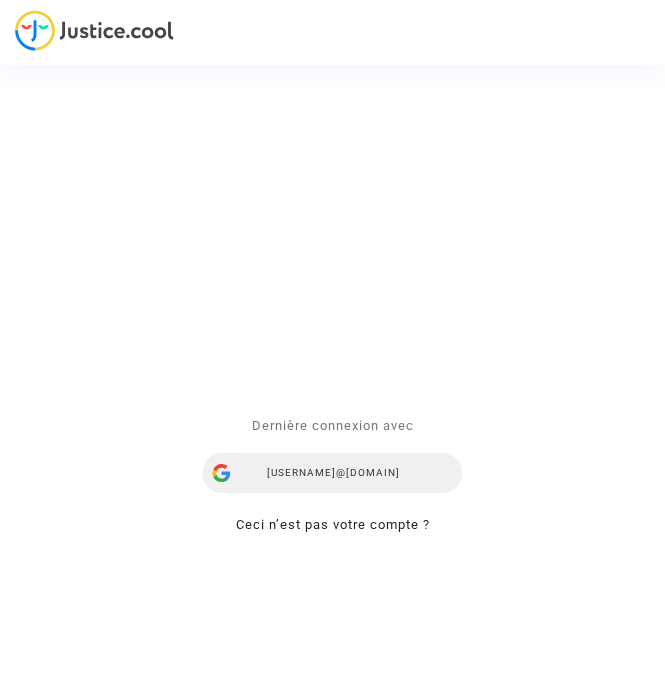 click on "charlynecarpentier@gmail.com" at bounding box center (333, 473) 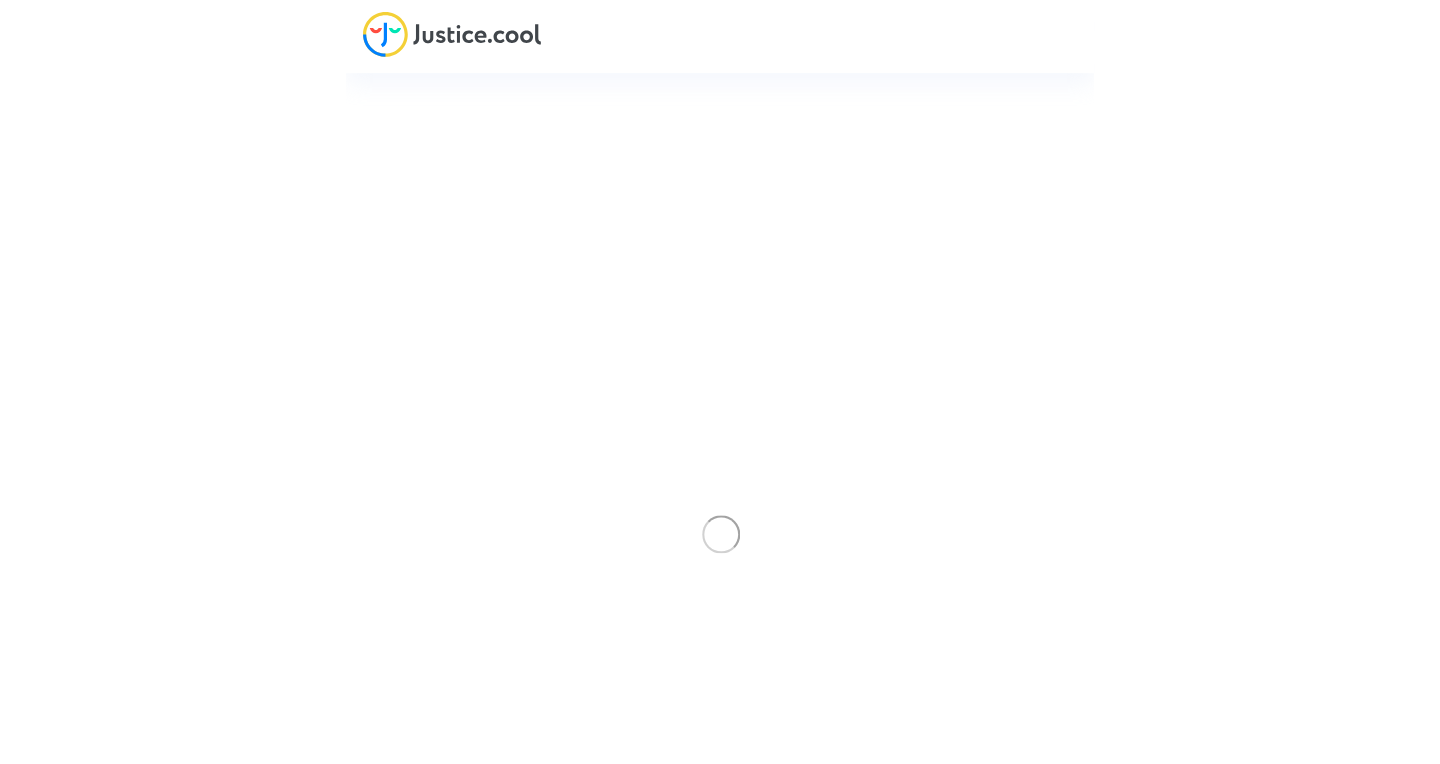 scroll, scrollTop: 0, scrollLeft: 0, axis: both 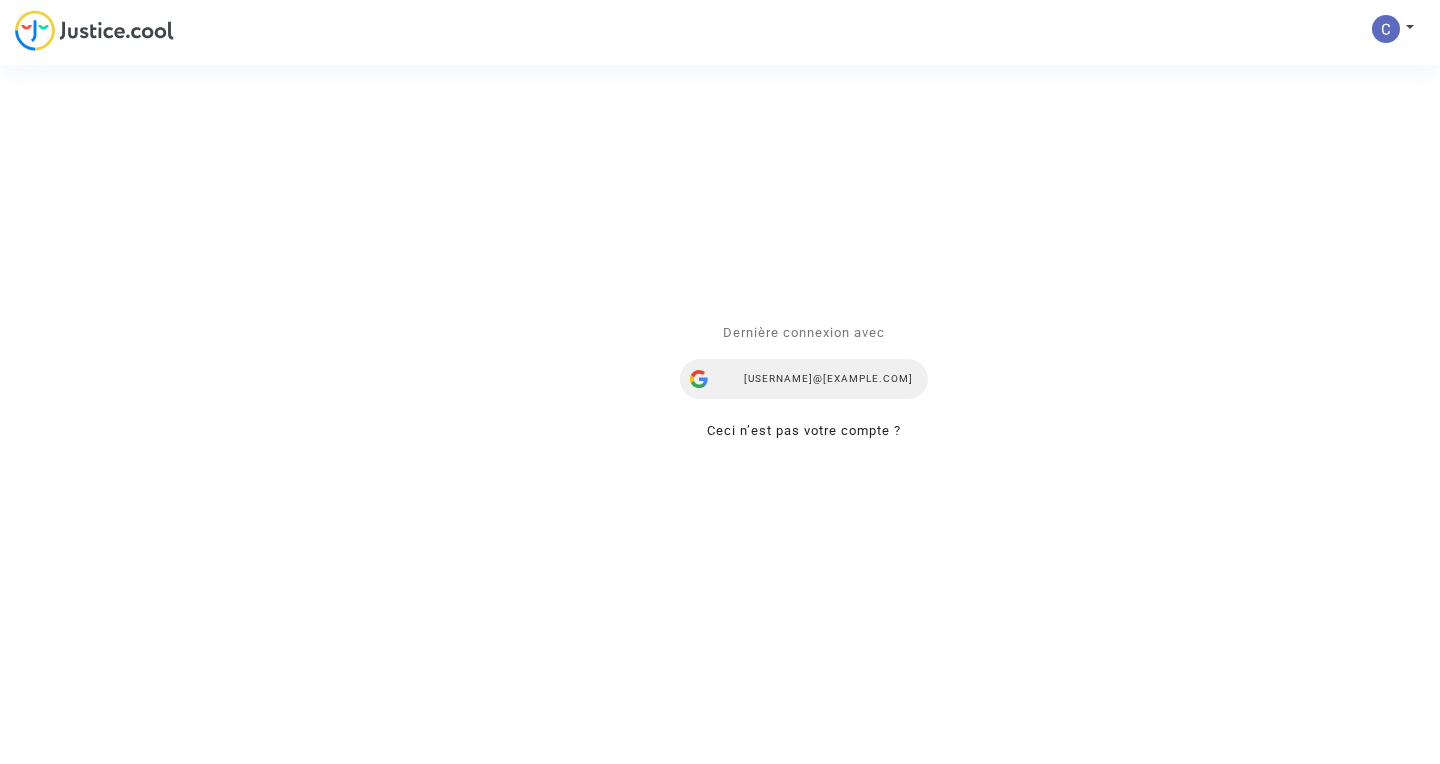 click on "charlynecarpentier@gmail.com" at bounding box center (804, 380) 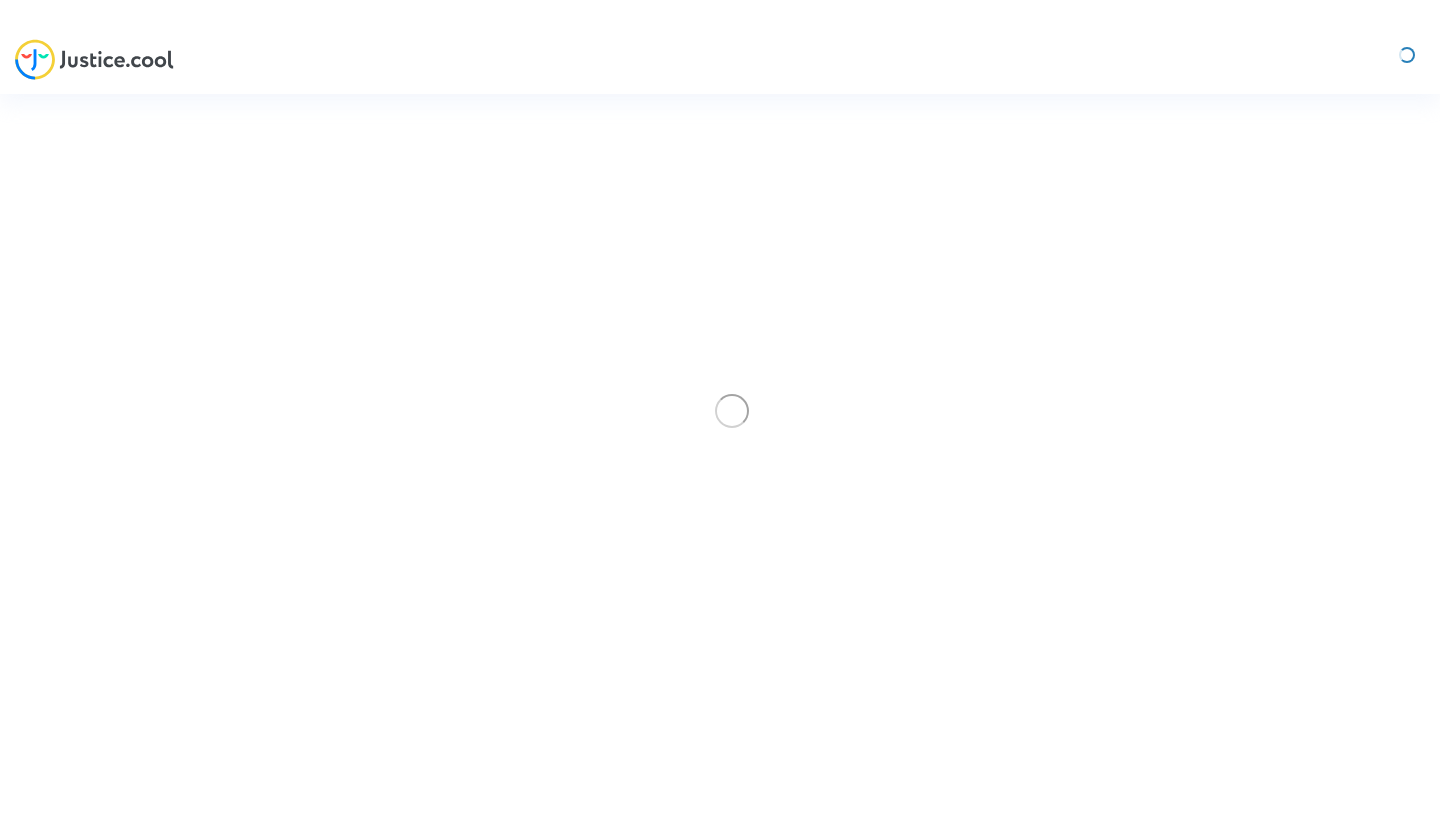 scroll, scrollTop: 0, scrollLeft: 0, axis: both 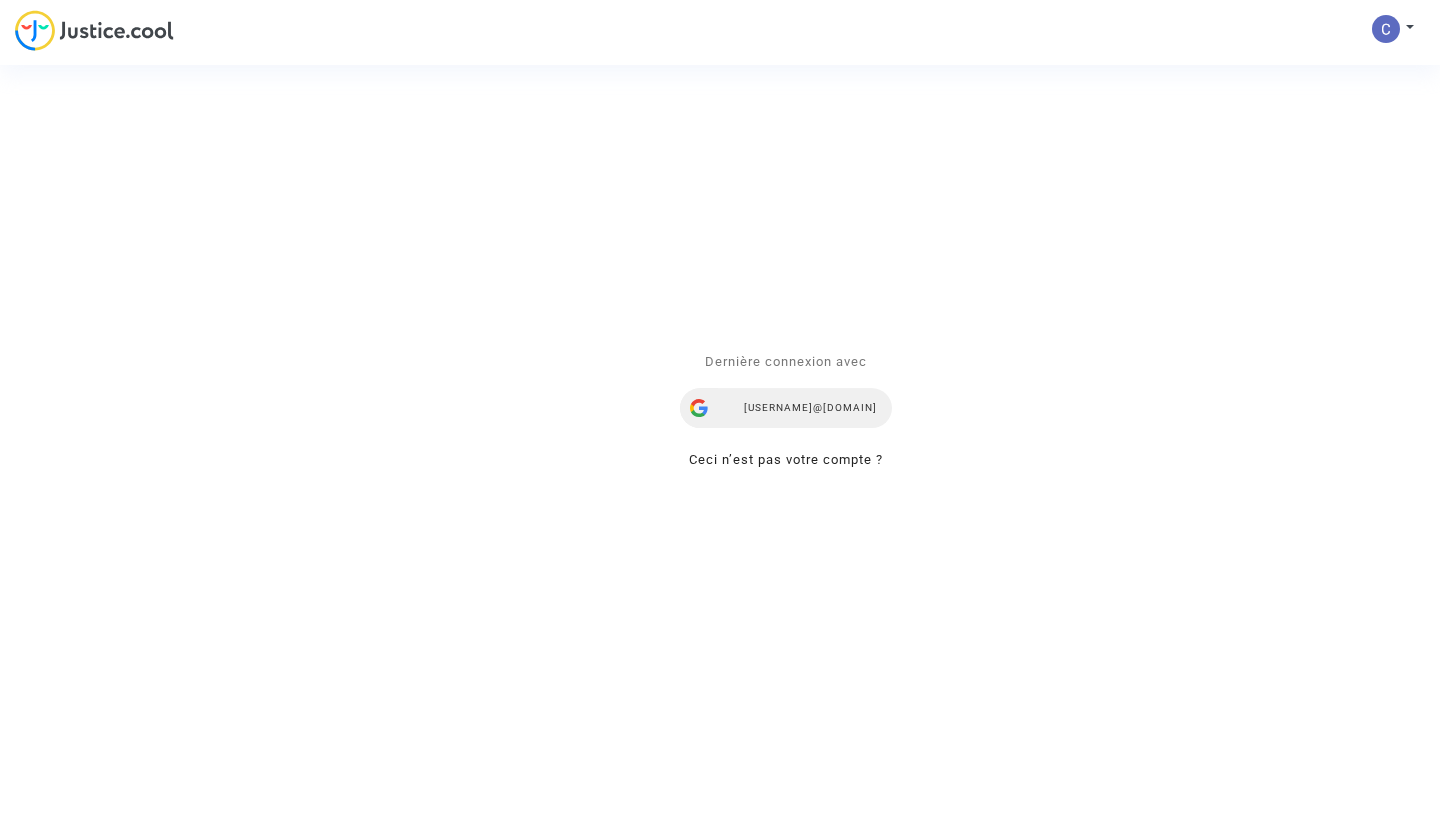 click on "charlynecarpentier@gmail.com" at bounding box center [786, 408] 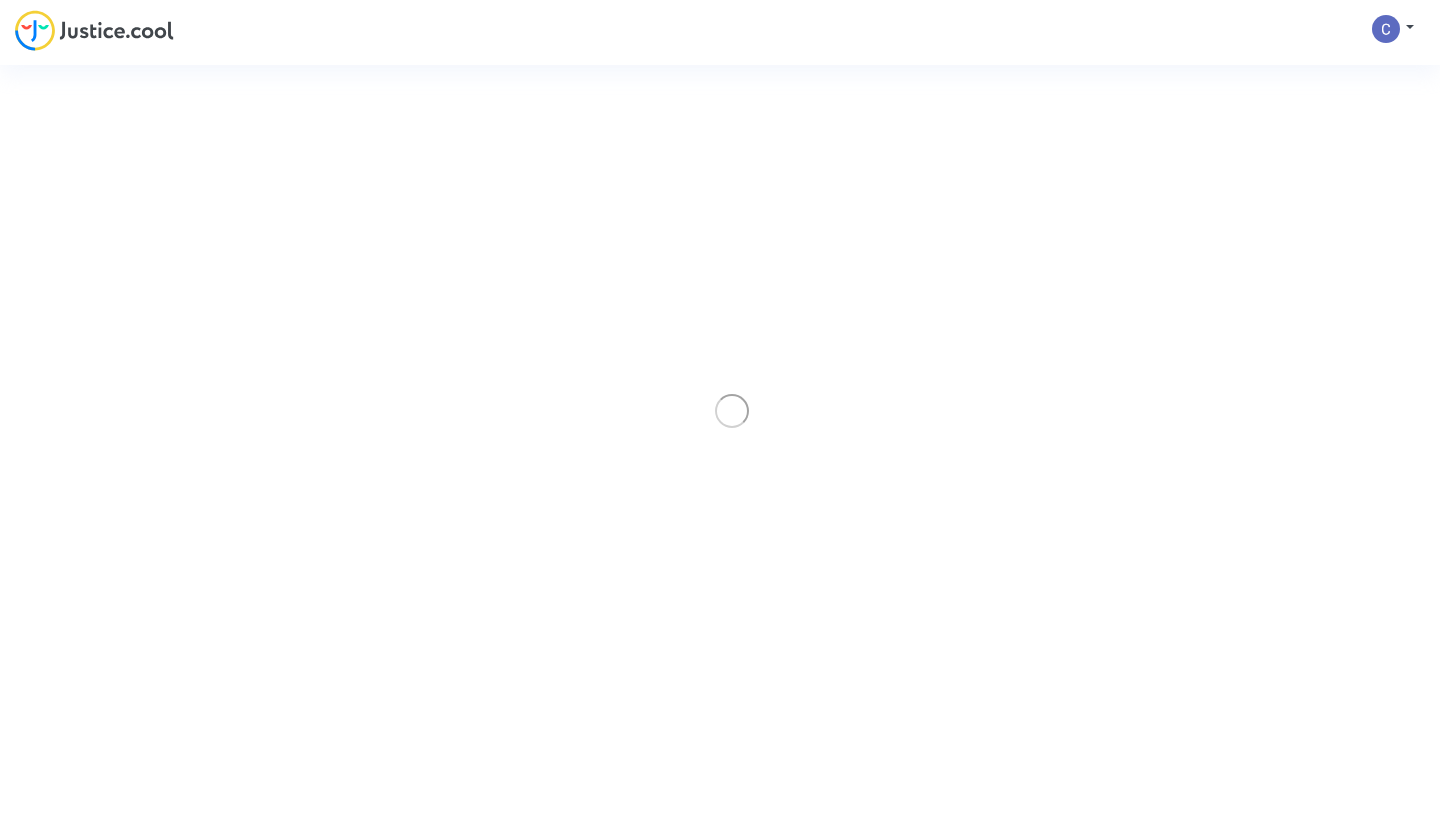 scroll, scrollTop: 0, scrollLeft: 0, axis: both 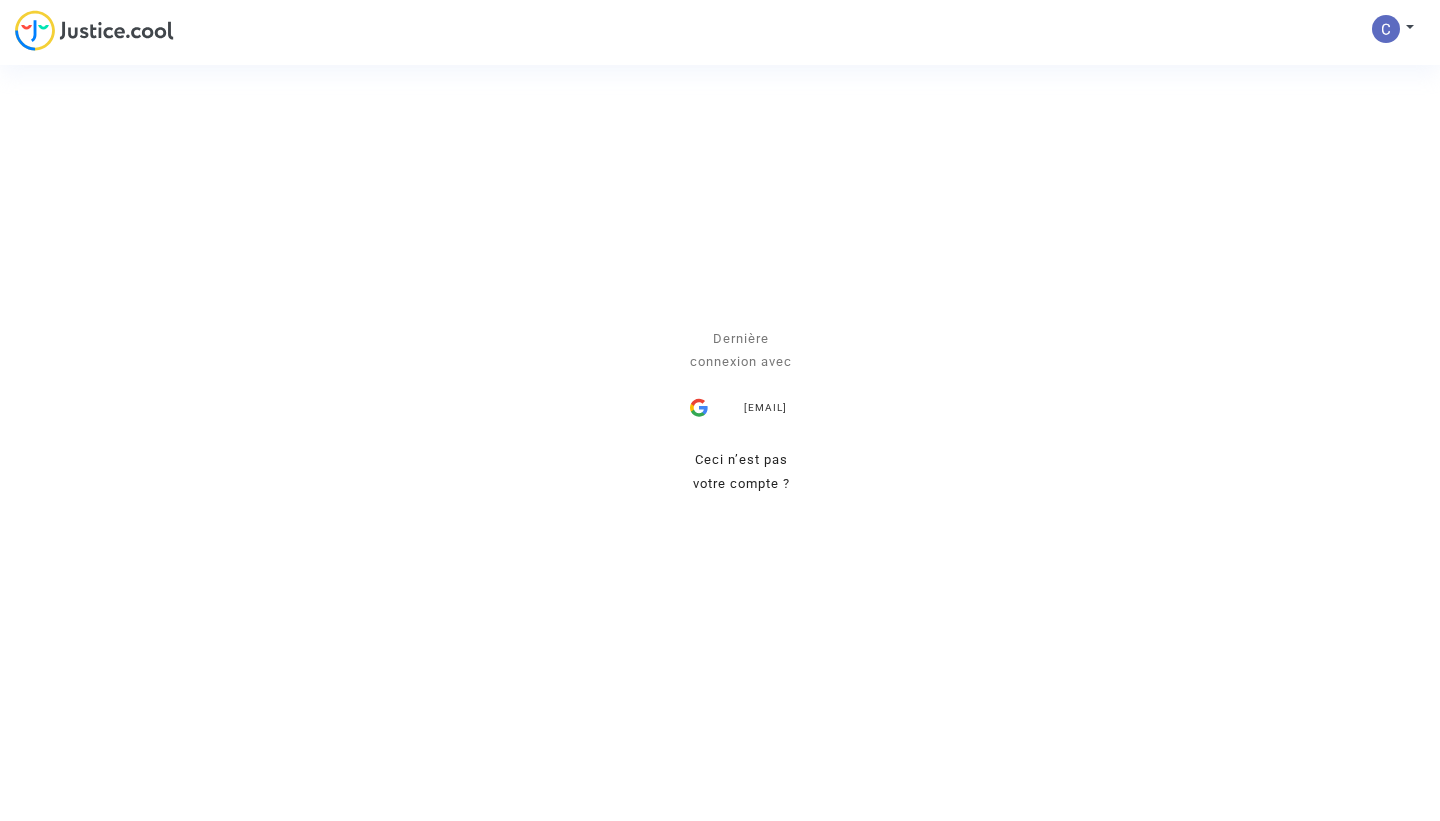 click on "Se connecter Dernière connexion avec charlynecarpentier@gmail.com Ceci n’est pas votre compte ? Envoyer" at bounding box center (720, 410) 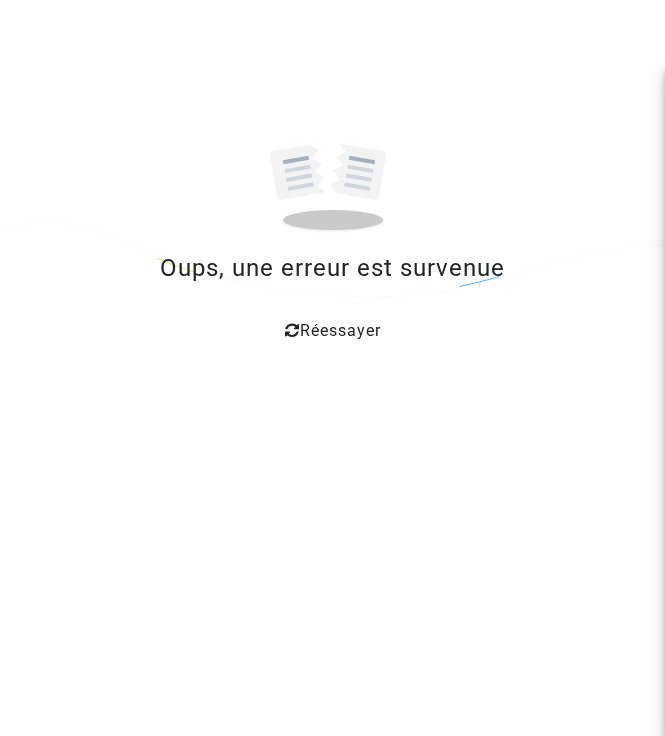 scroll, scrollTop: 0, scrollLeft: 0, axis: both 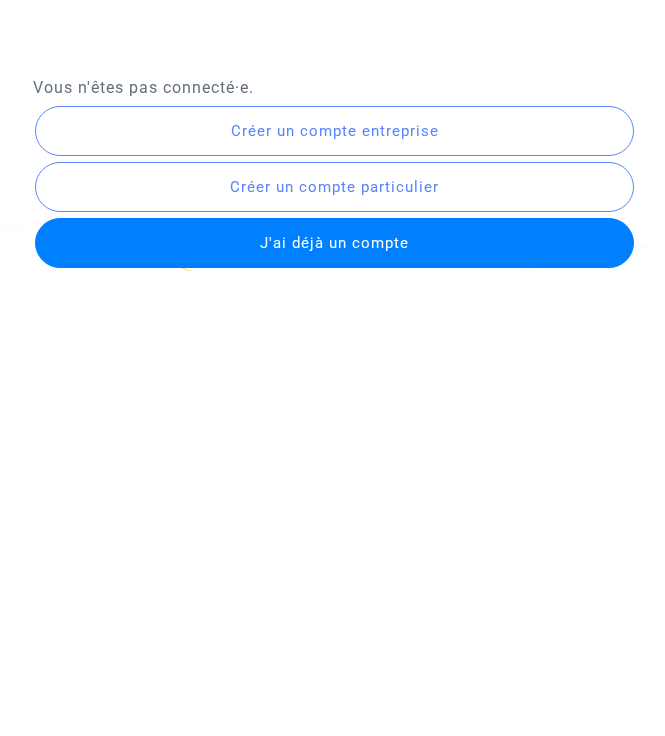 click on "J'ai déjà un compte" at bounding box center [334, 243] 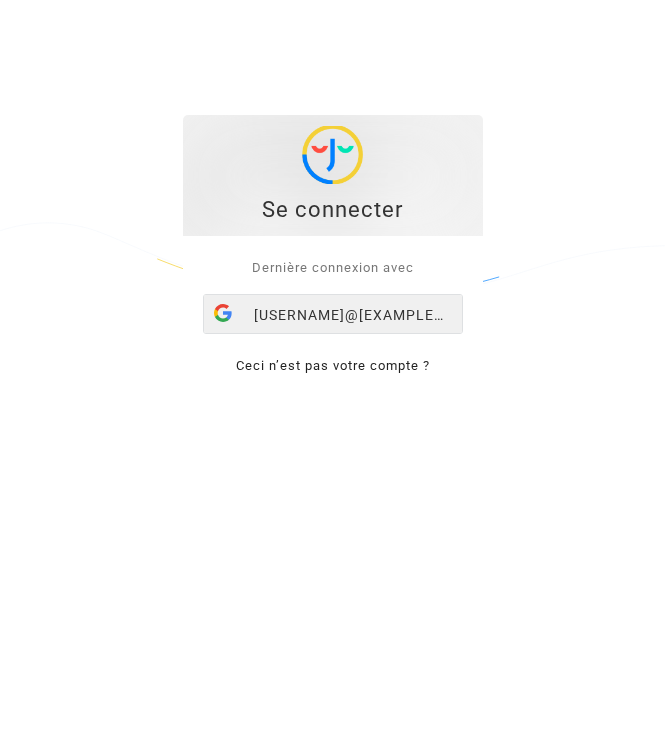 click on "[USERNAME]@example.com" at bounding box center [333, 315] 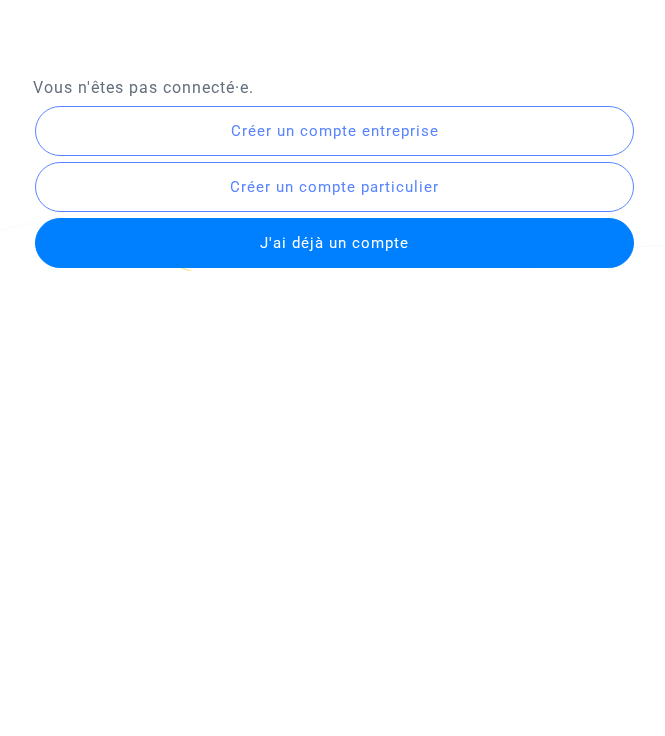 scroll, scrollTop: 0, scrollLeft: 0, axis: both 